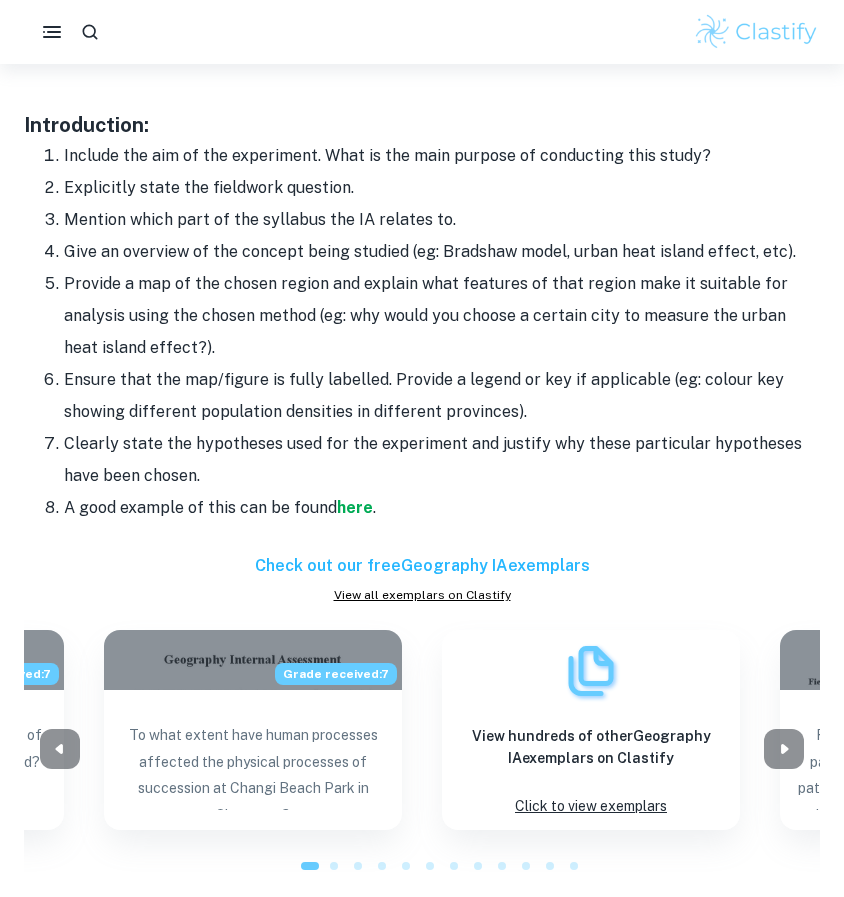 scroll, scrollTop: 1621, scrollLeft: 0, axis: vertical 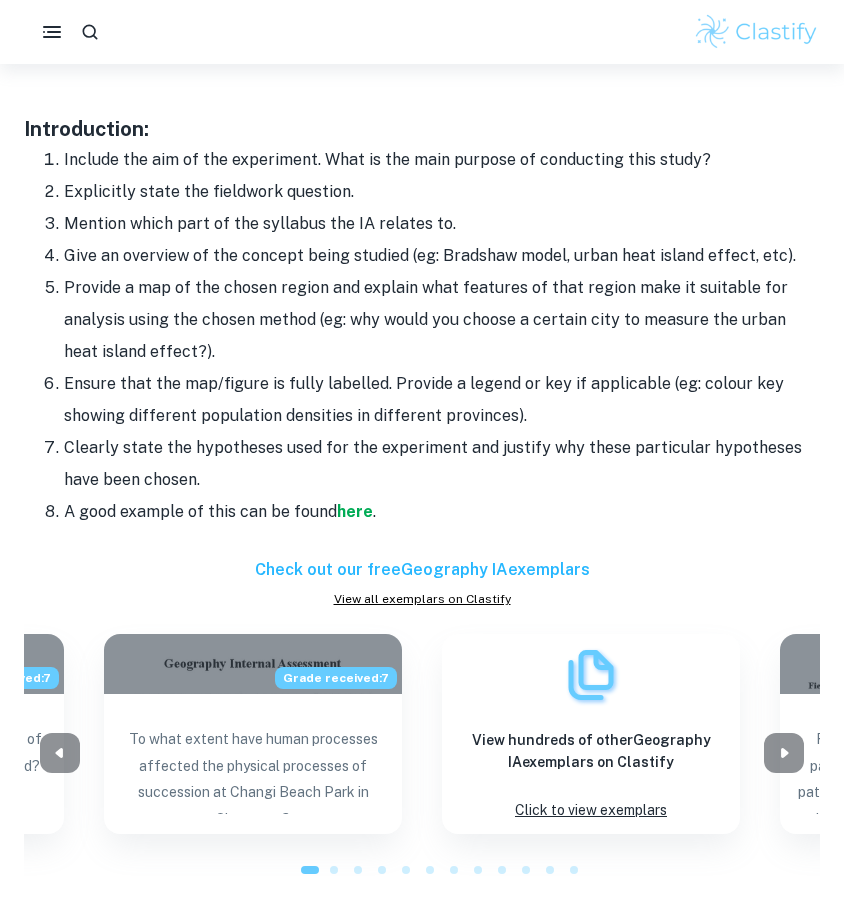 click on "Check out our free  Geography IA  exemplars" at bounding box center [422, 570] 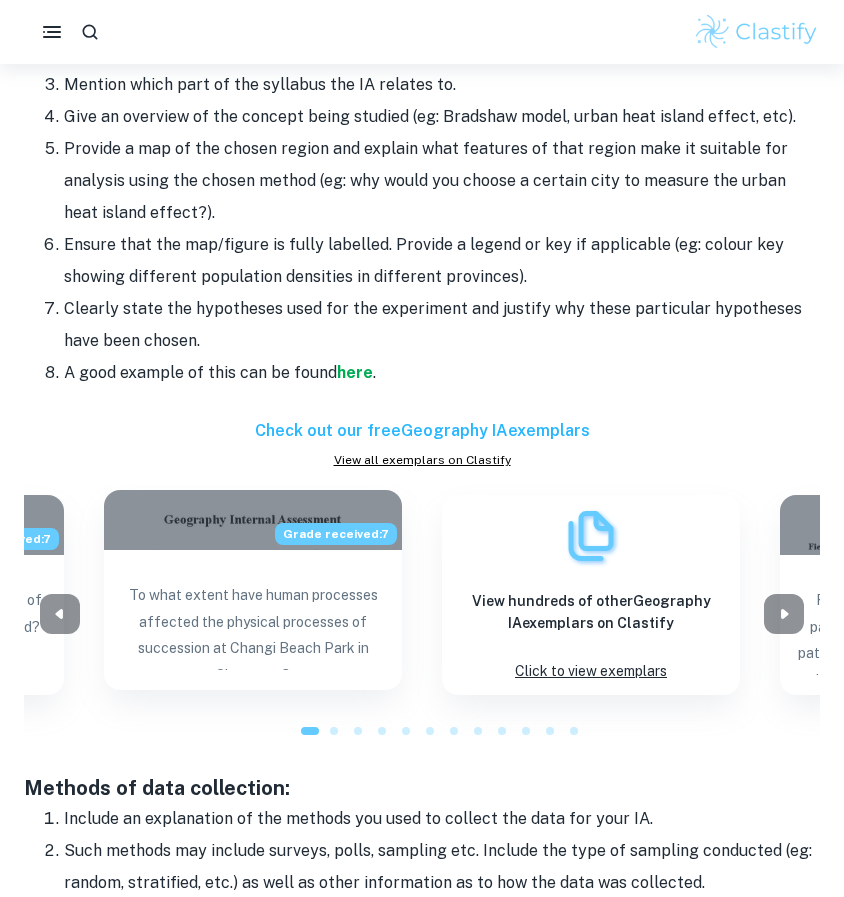 scroll, scrollTop: 1761, scrollLeft: 0, axis: vertical 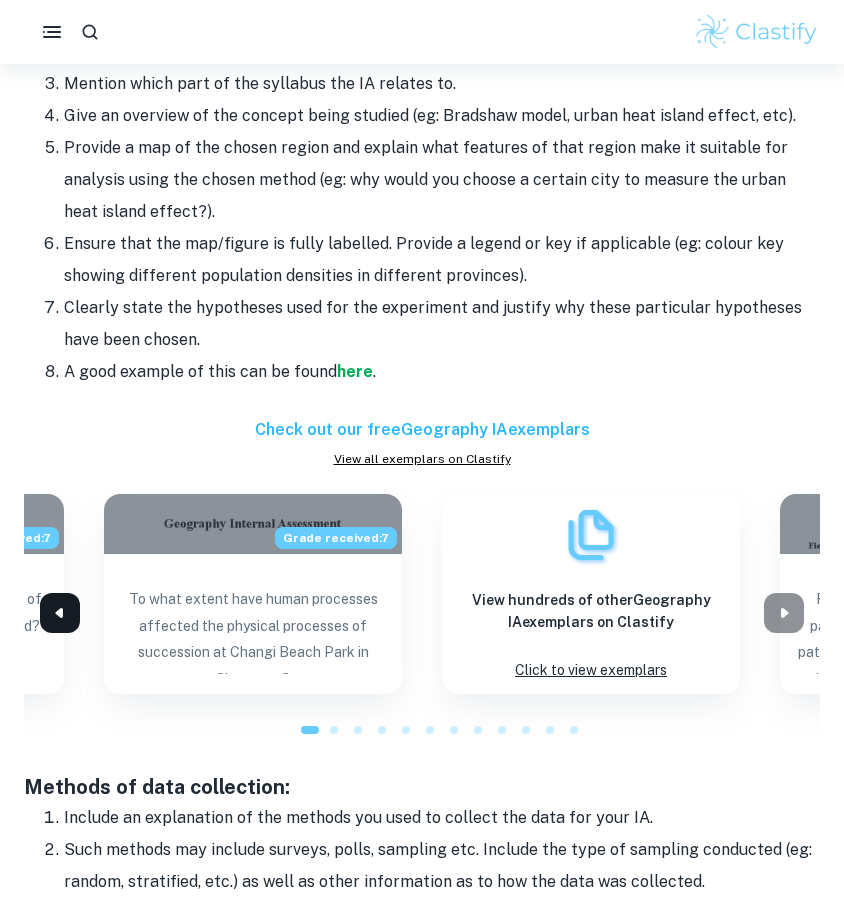 click at bounding box center [60, 613] 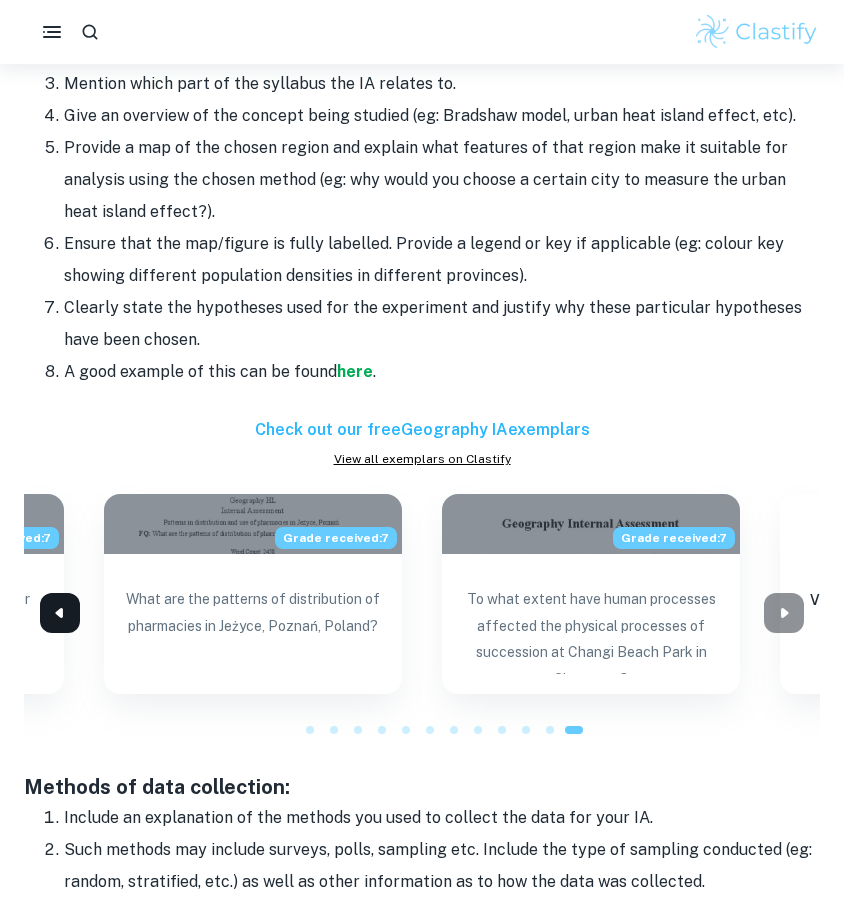 click at bounding box center (60, 613) 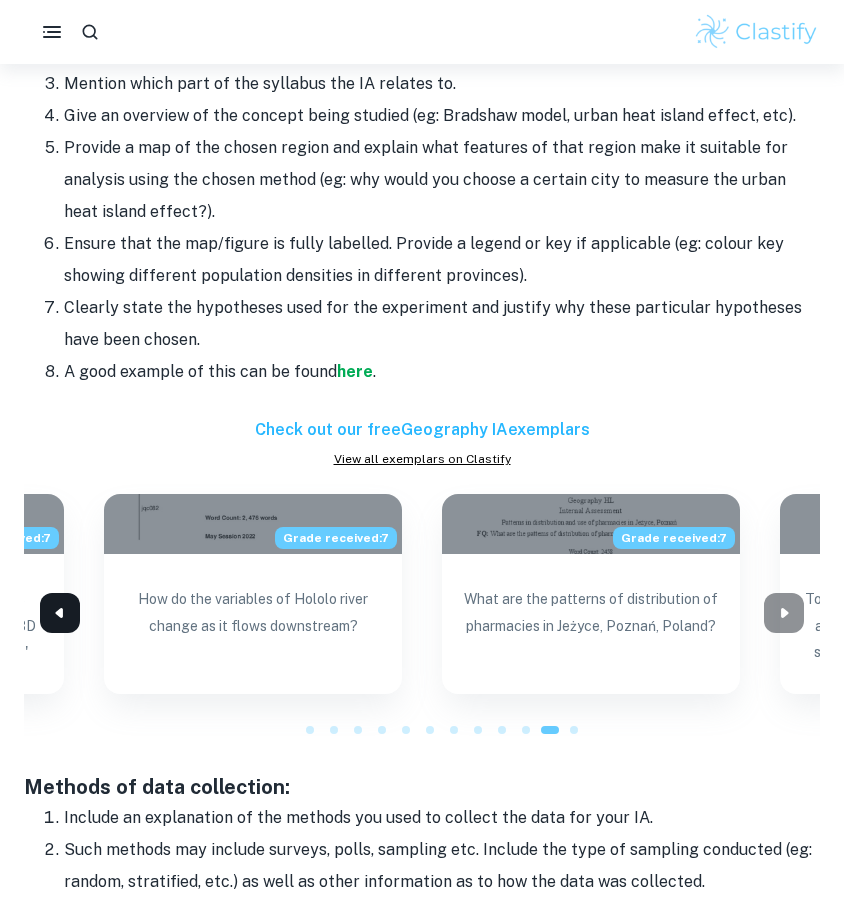 click at bounding box center [60, 613] 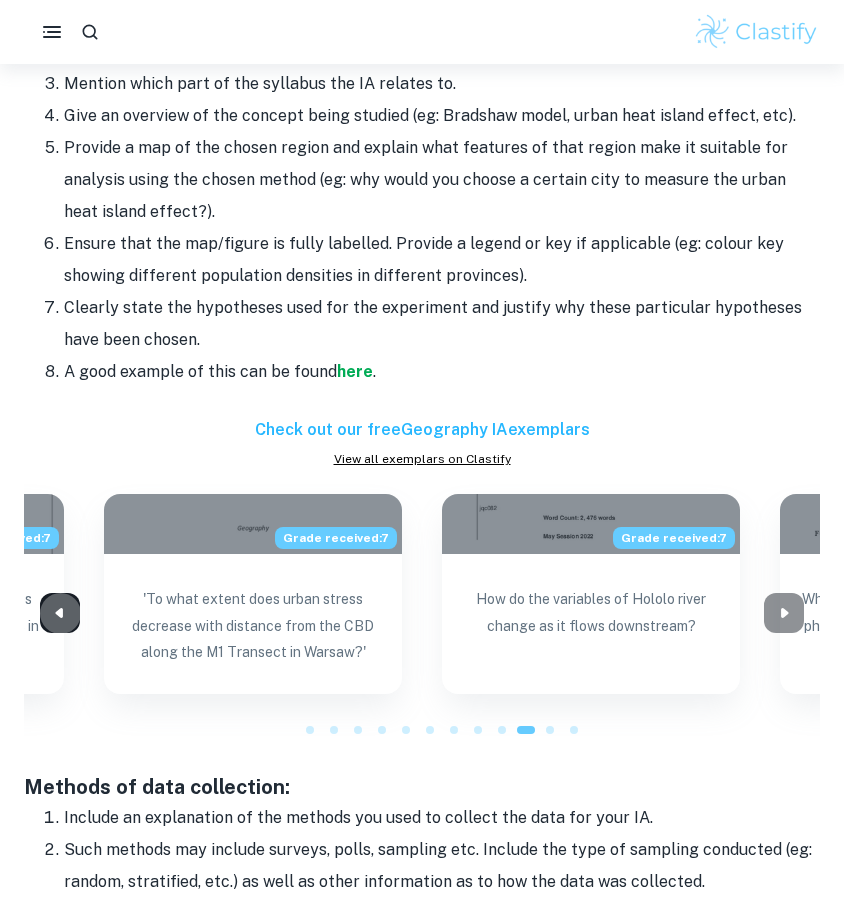click at bounding box center (60, 613) 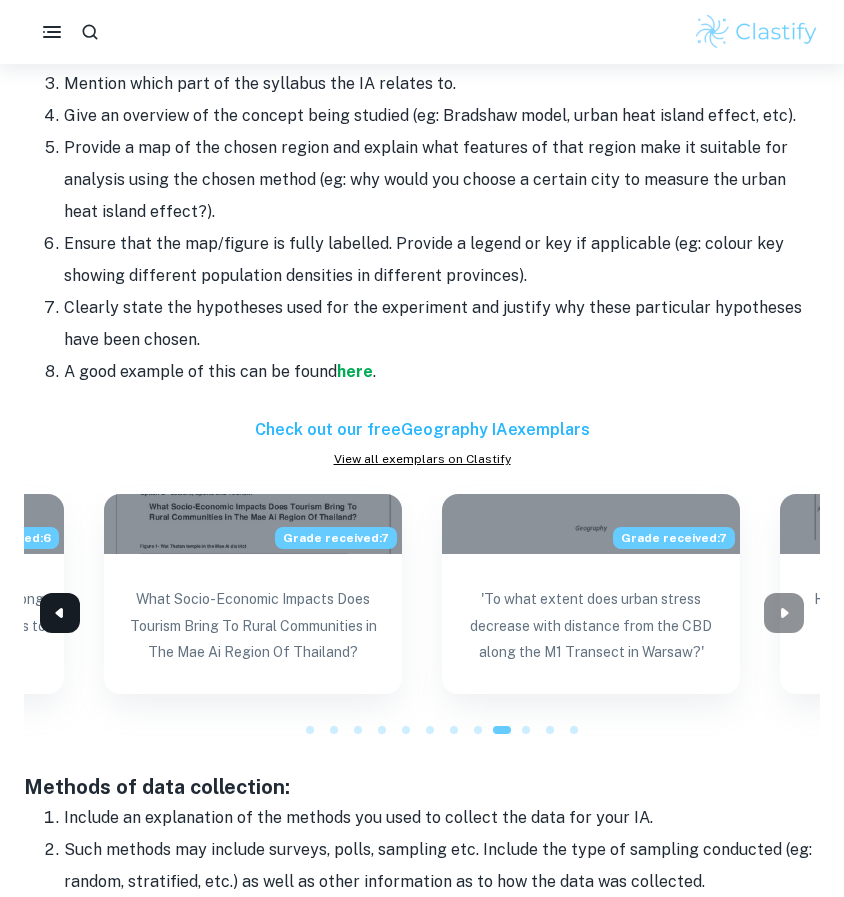 click at bounding box center [60, 613] 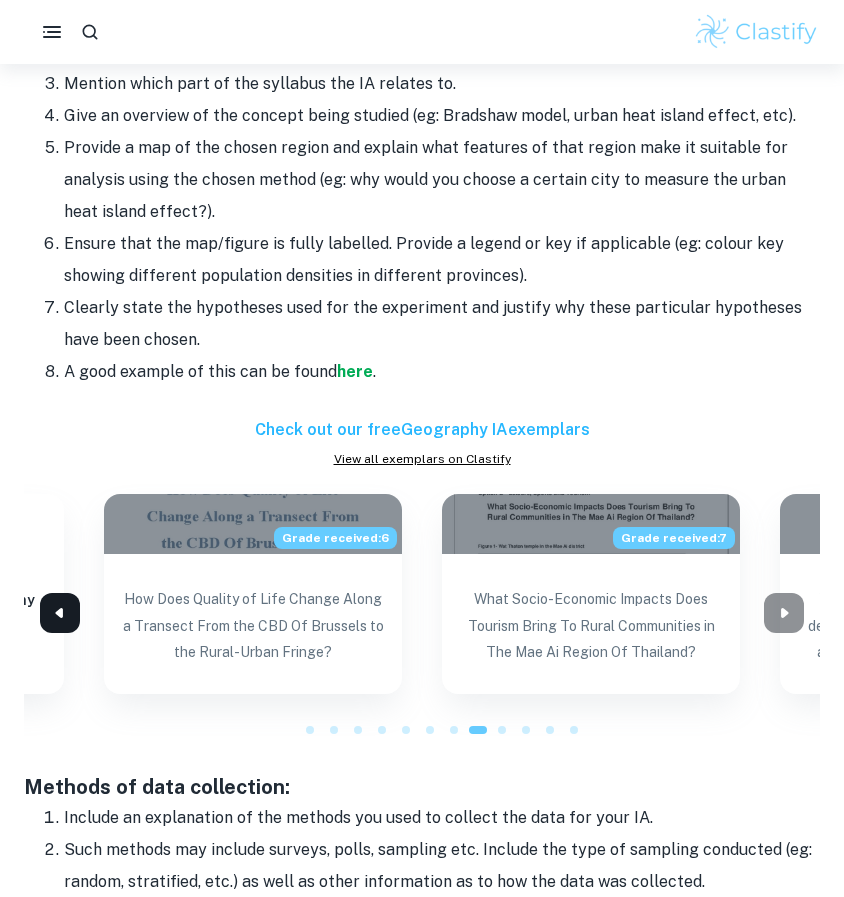 click at bounding box center [60, 613] 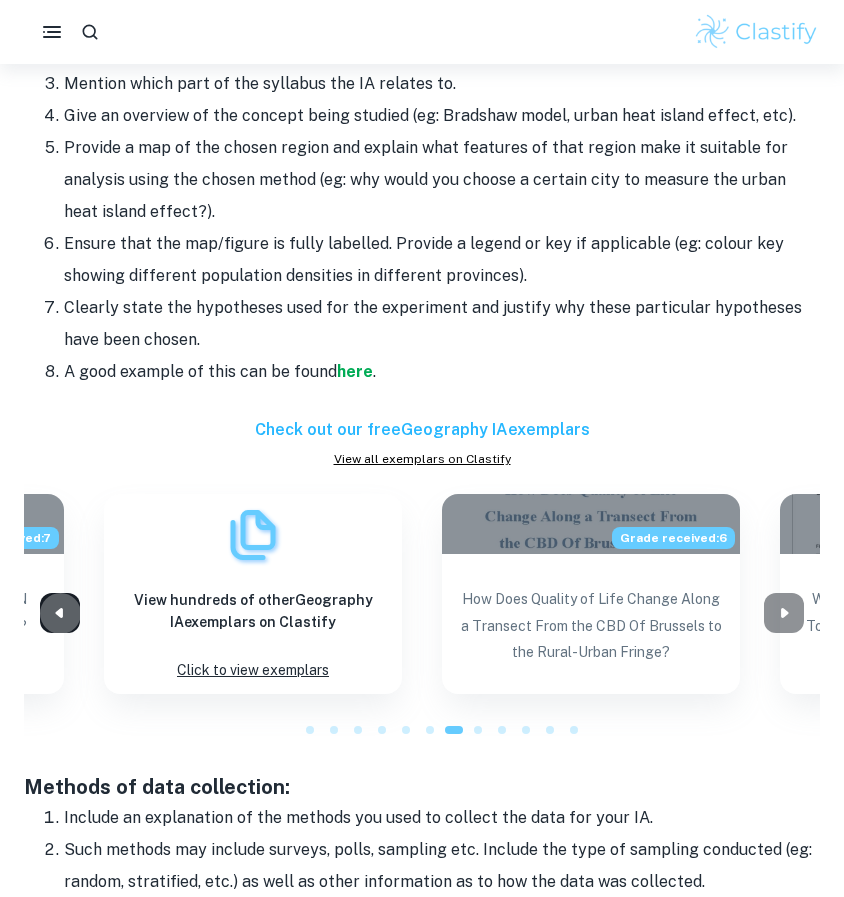 click at bounding box center (60, 613) 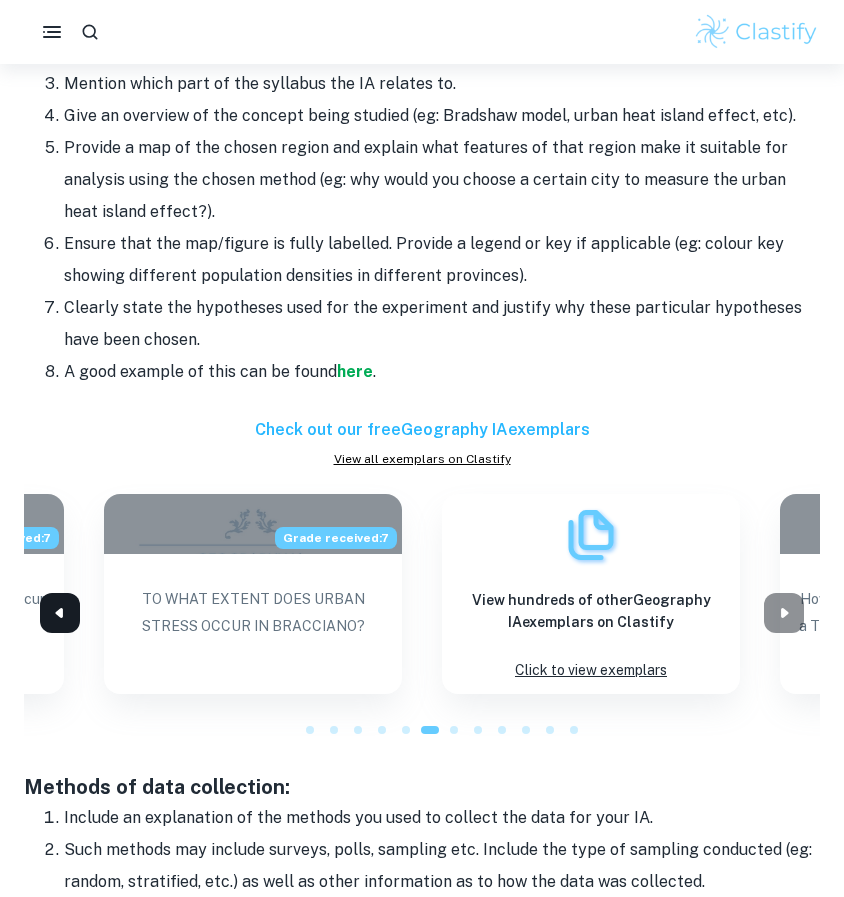 click at bounding box center [60, 613] 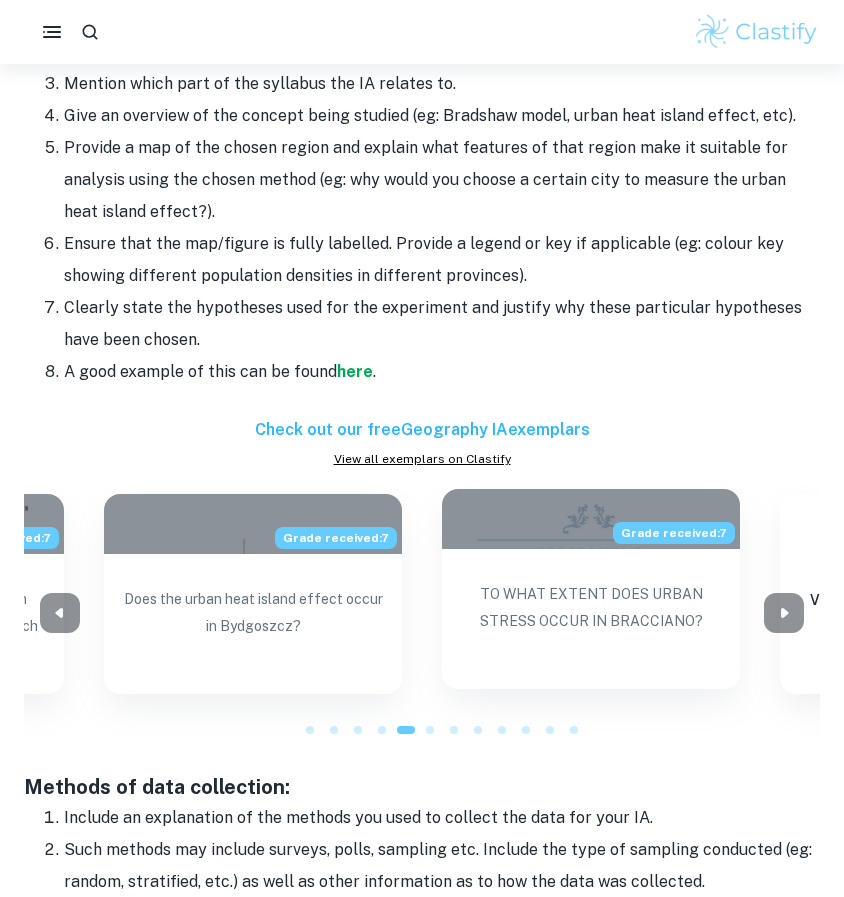 click on "TO WHAT EXTENT DOES URBAN STRESS OCCUR IN  BRACCIANO?" at bounding box center (591, 625) 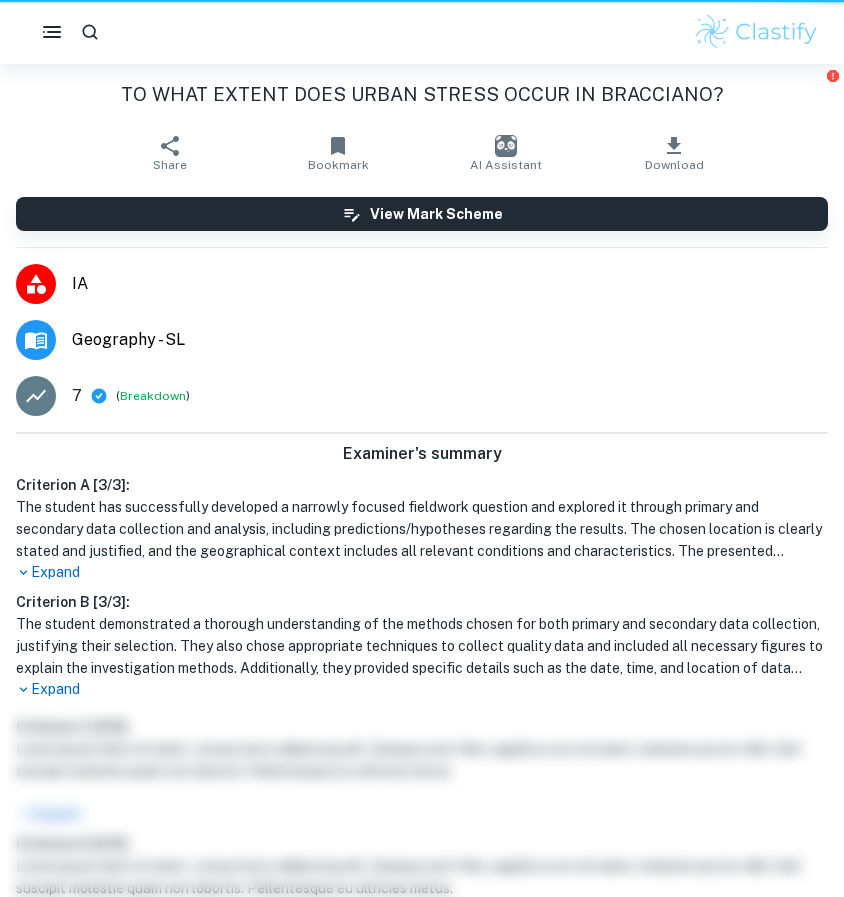 scroll, scrollTop: 0, scrollLeft: 0, axis: both 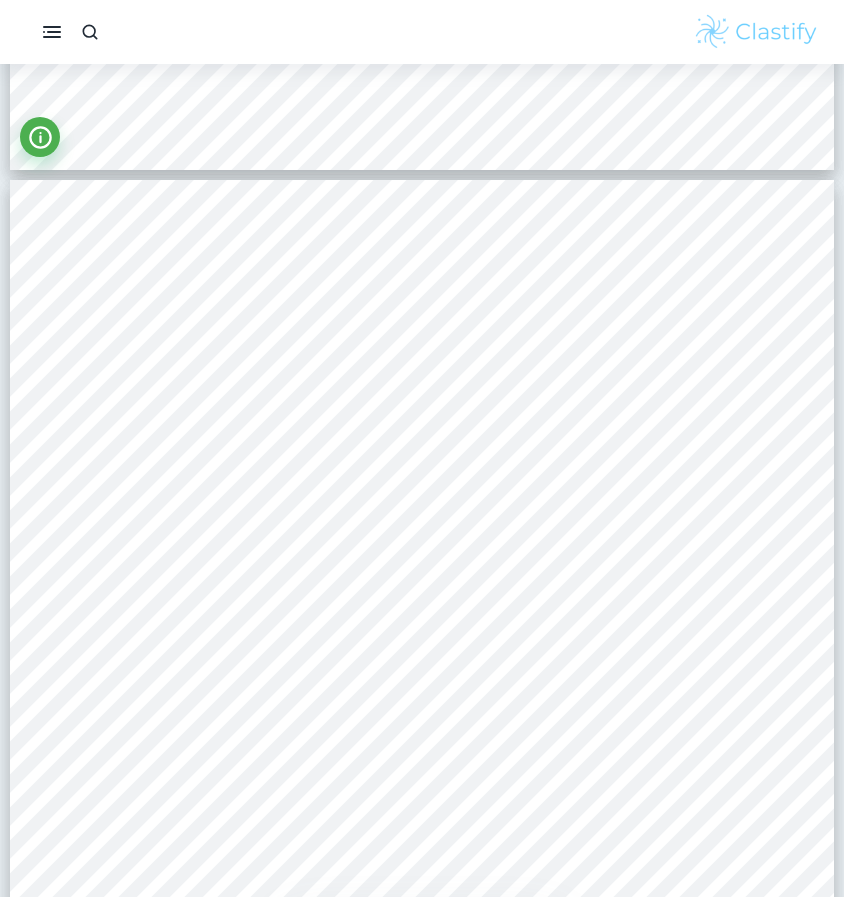 type on "2" 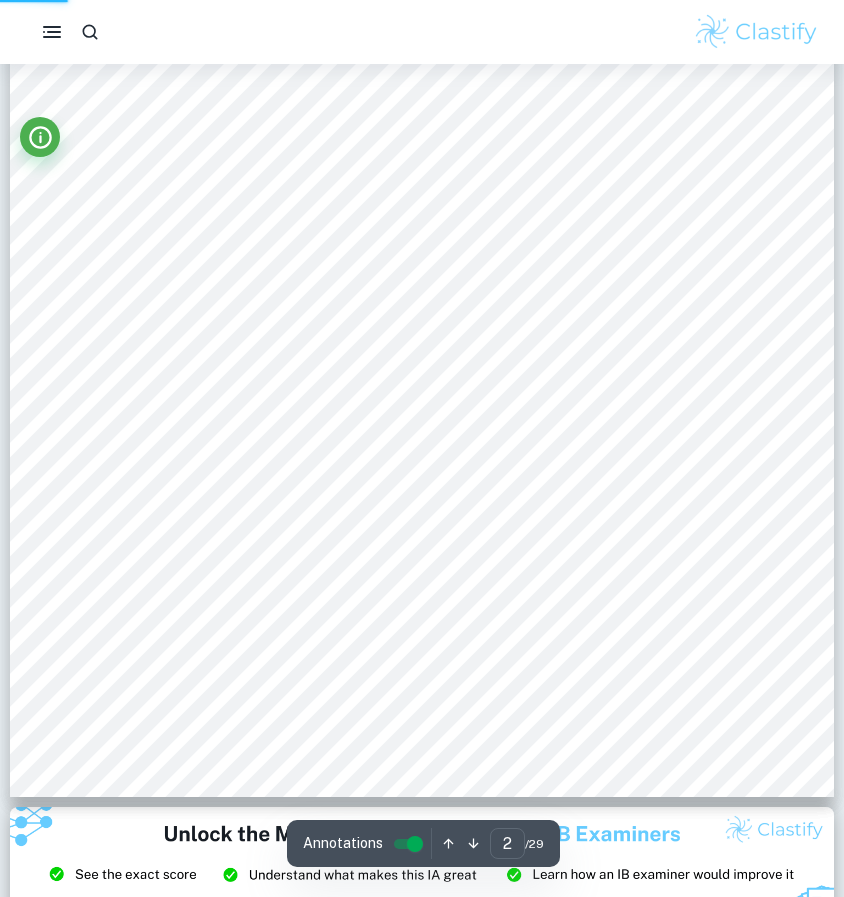 scroll, scrollTop: 0, scrollLeft: 0, axis: both 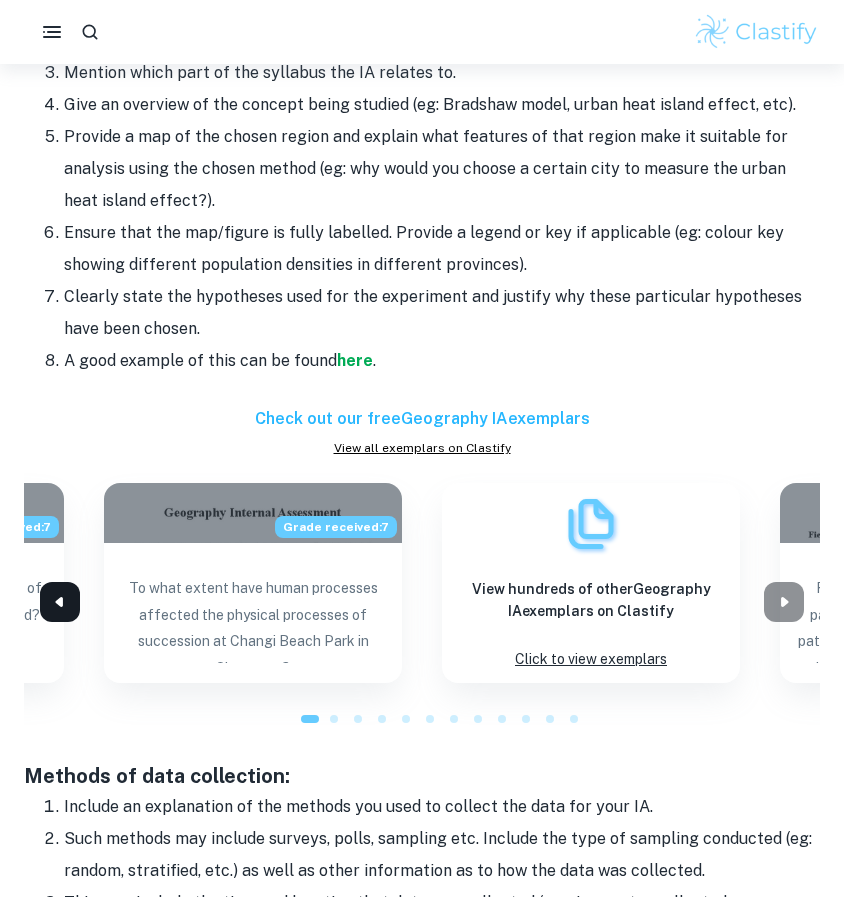 click 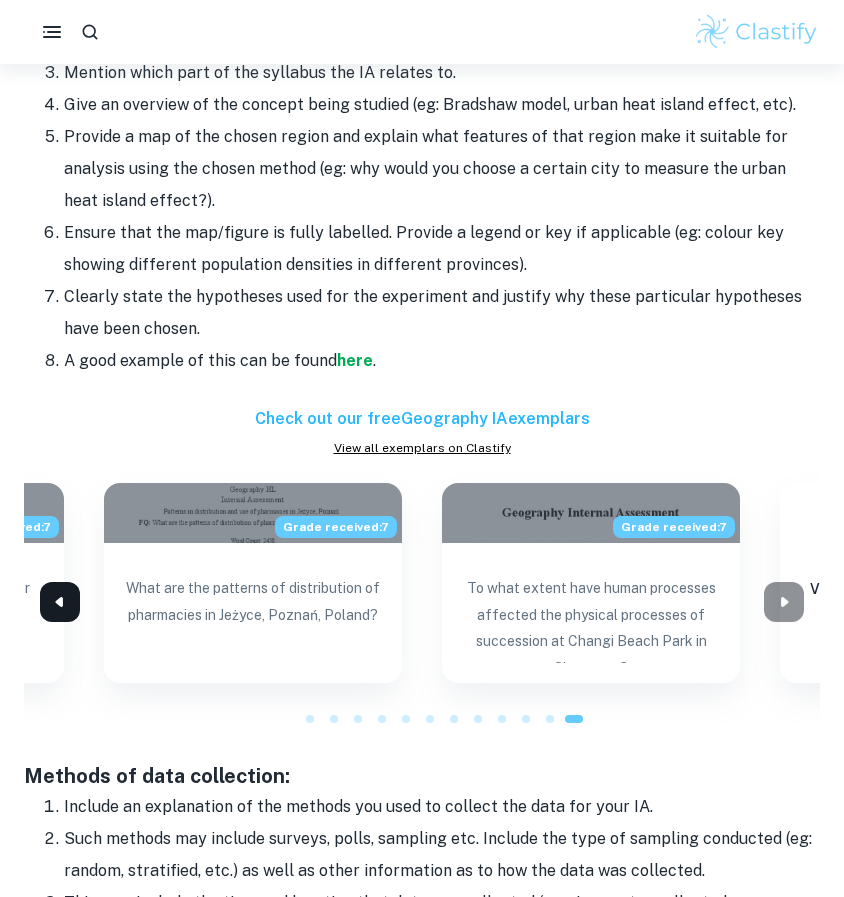 click 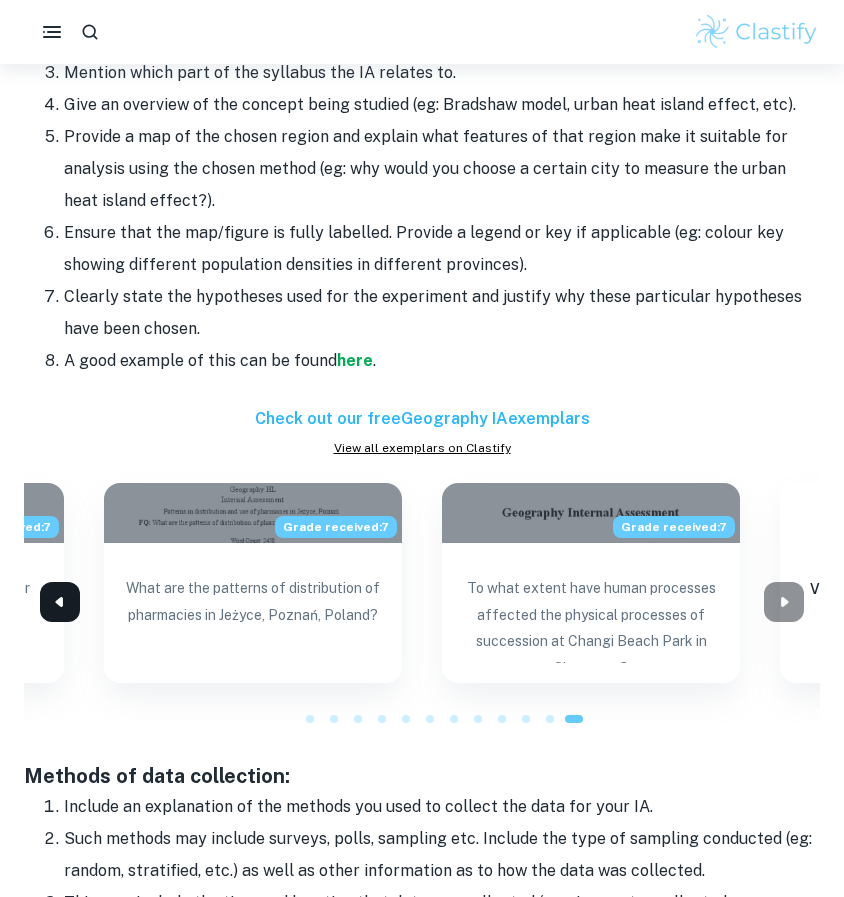 click 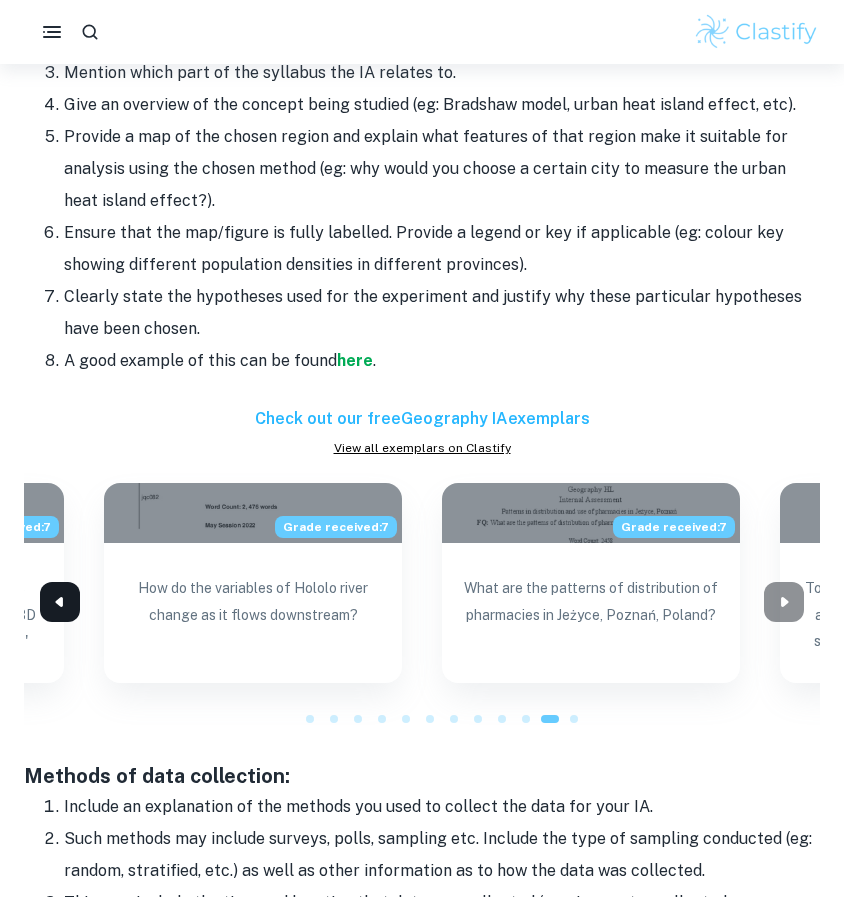click 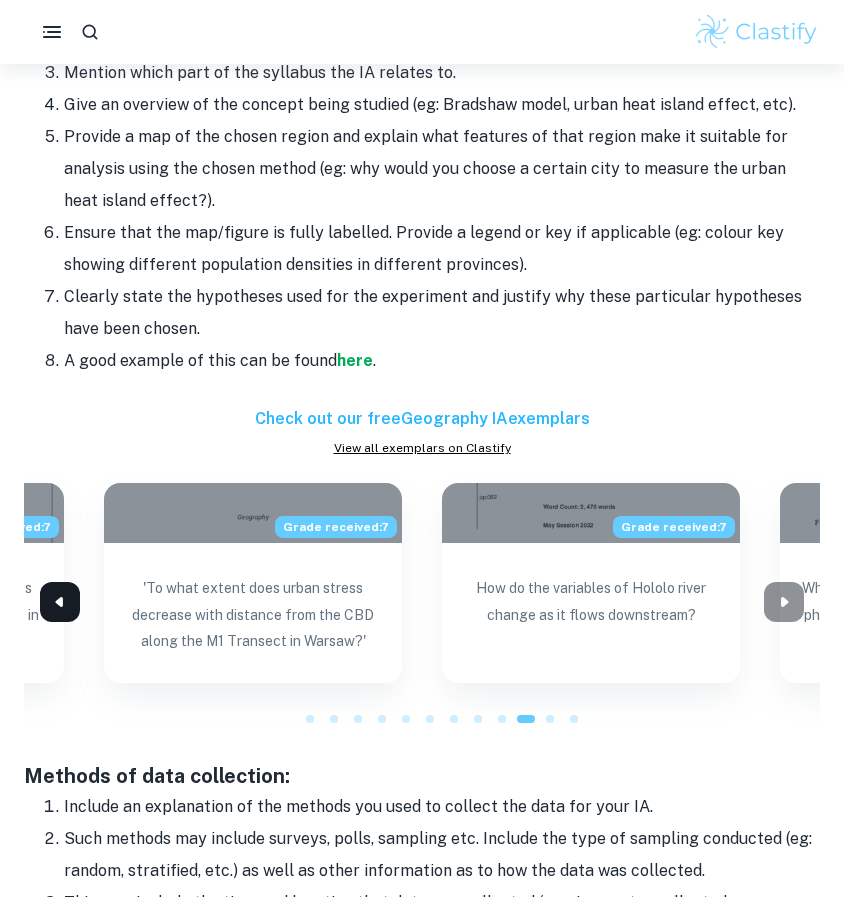 click 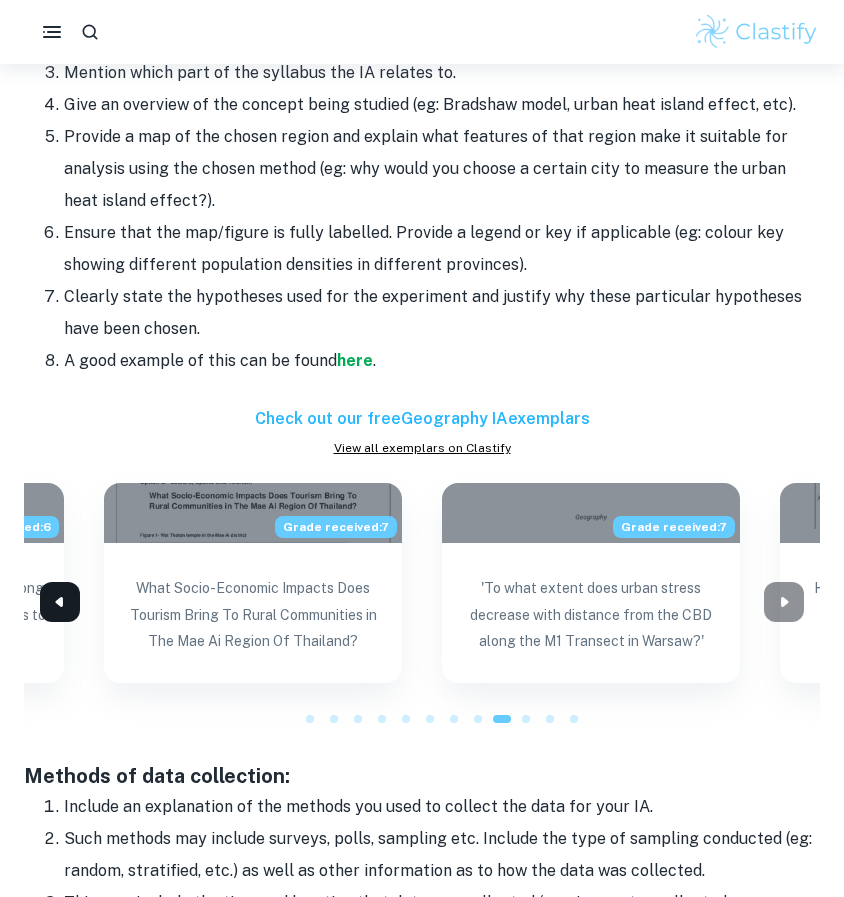 click 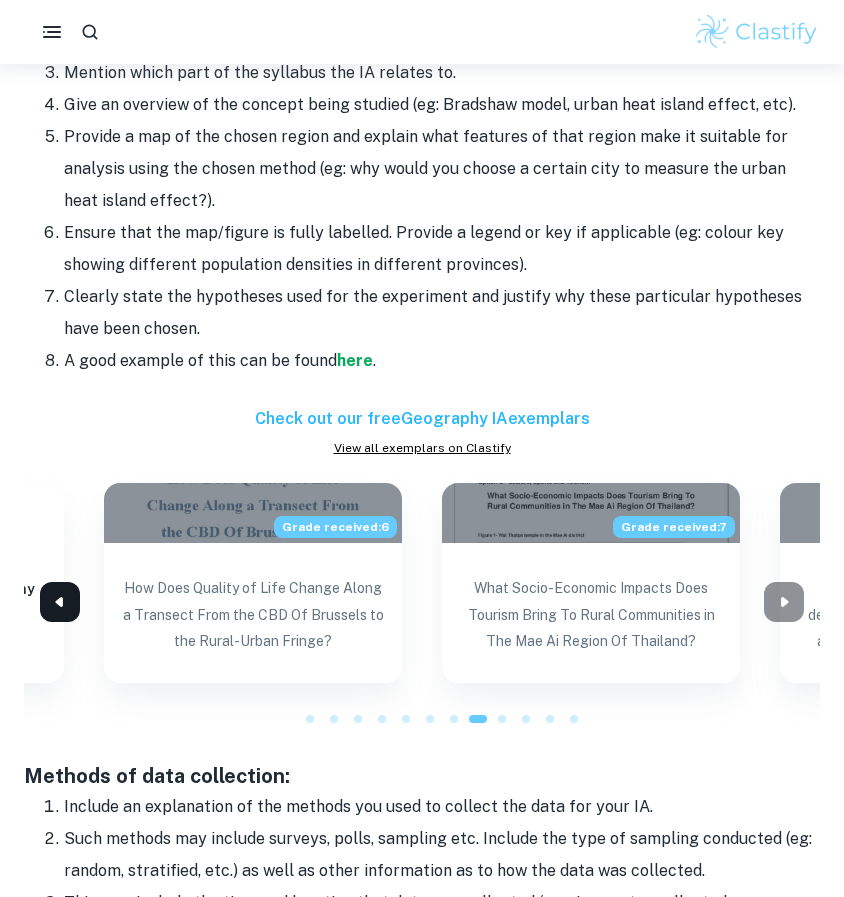click 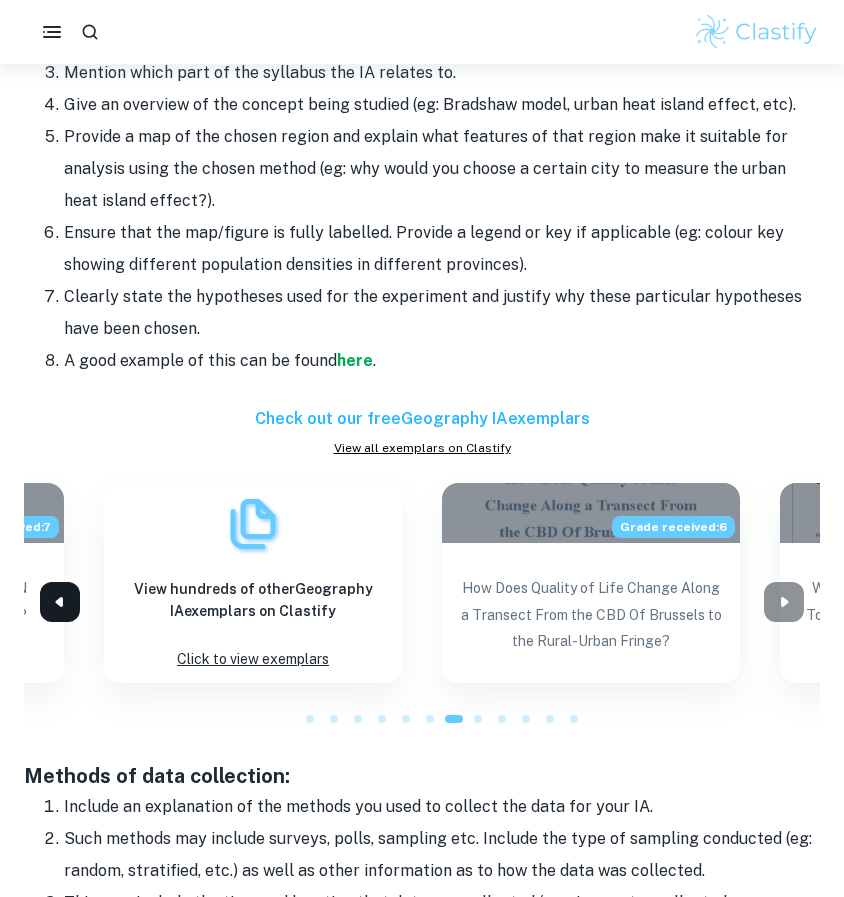 click 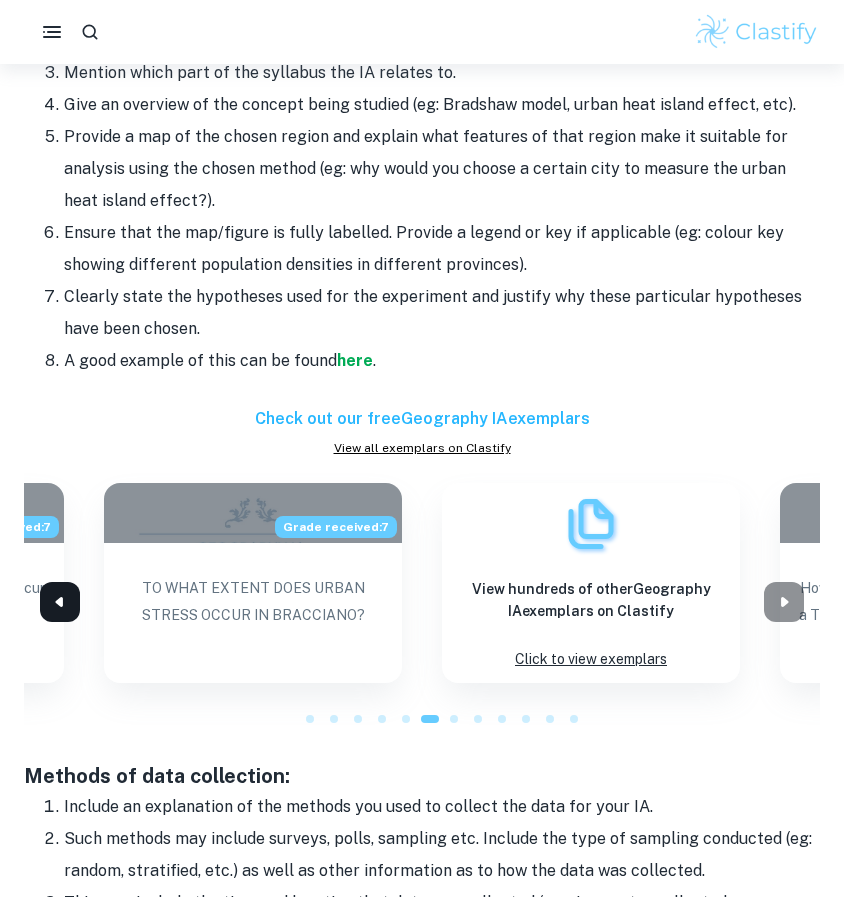 click 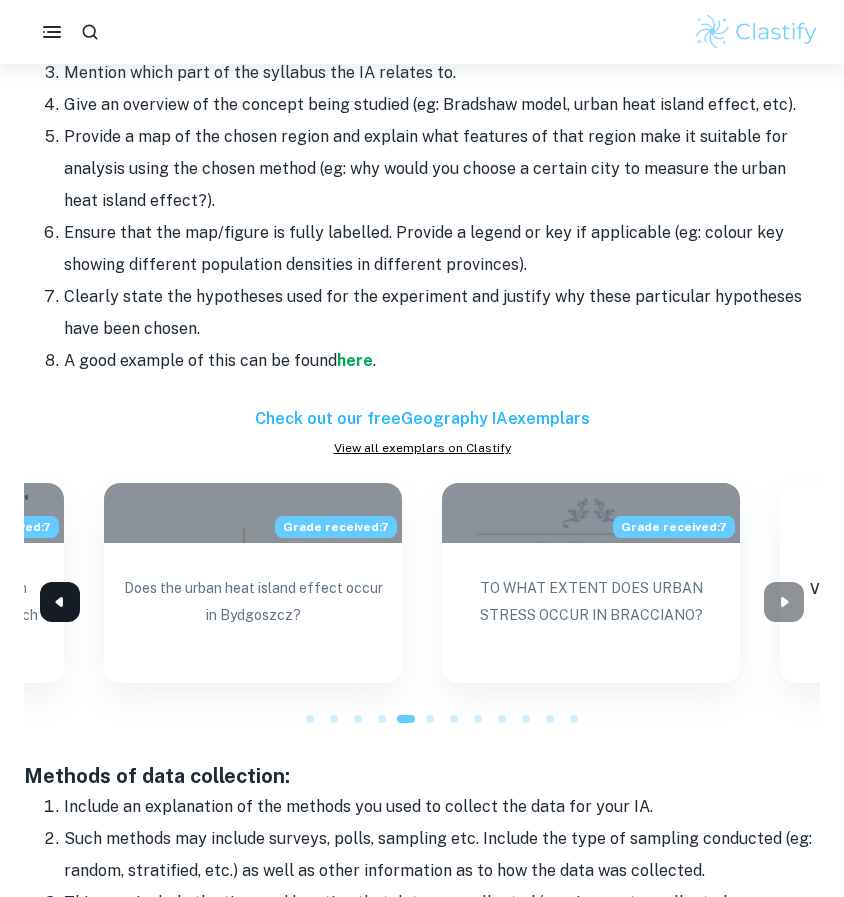 click 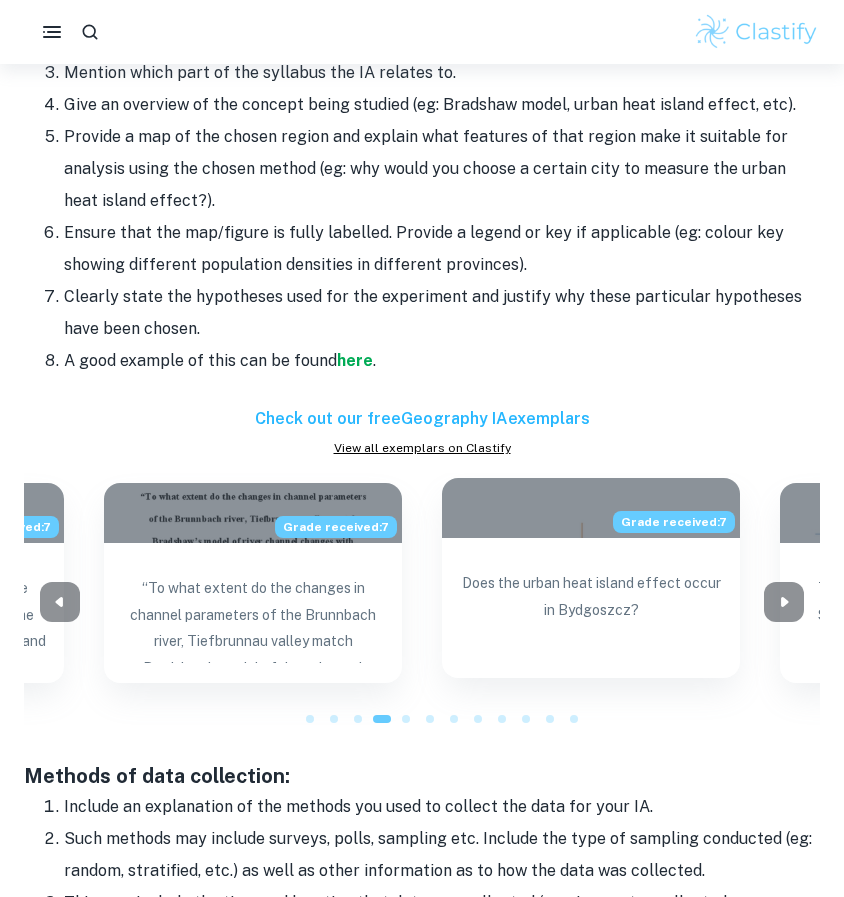 click on "Does the urban heat island effect occur in Bydgoszcz?" at bounding box center [591, 614] 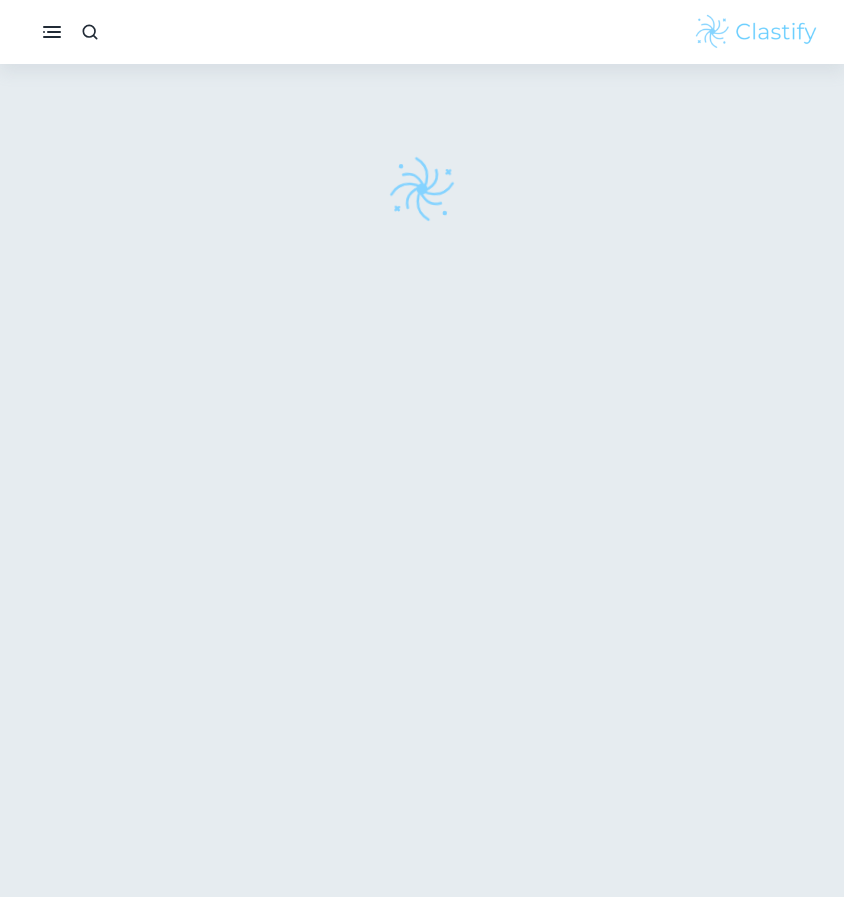scroll, scrollTop: 0, scrollLeft: 0, axis: both 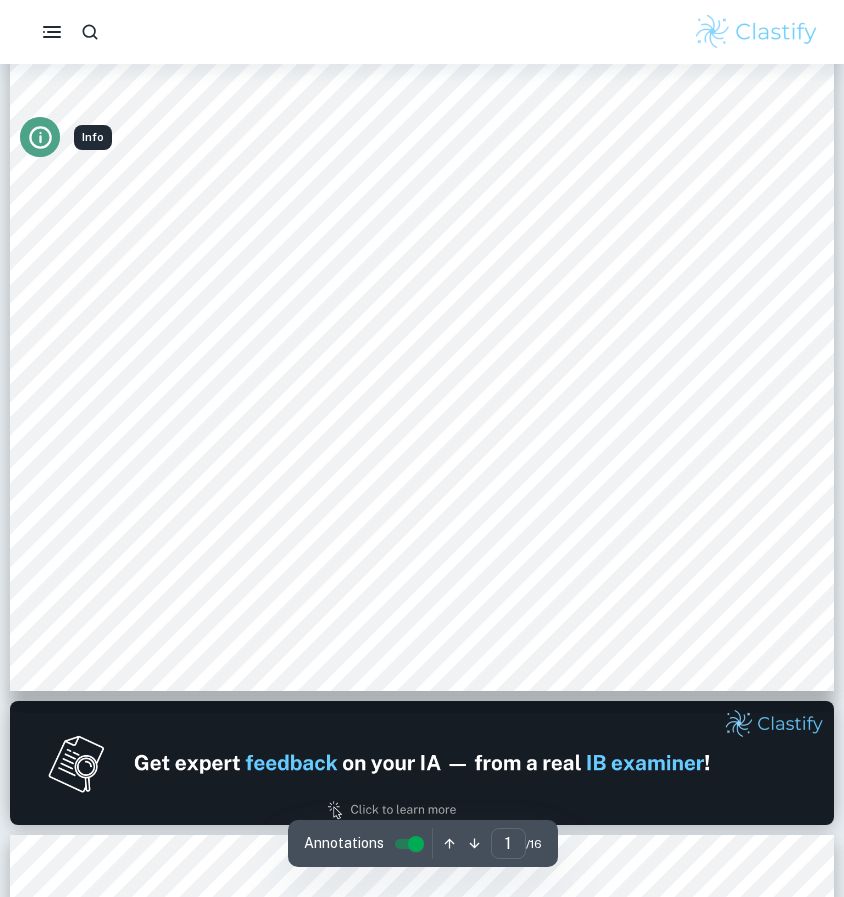 click 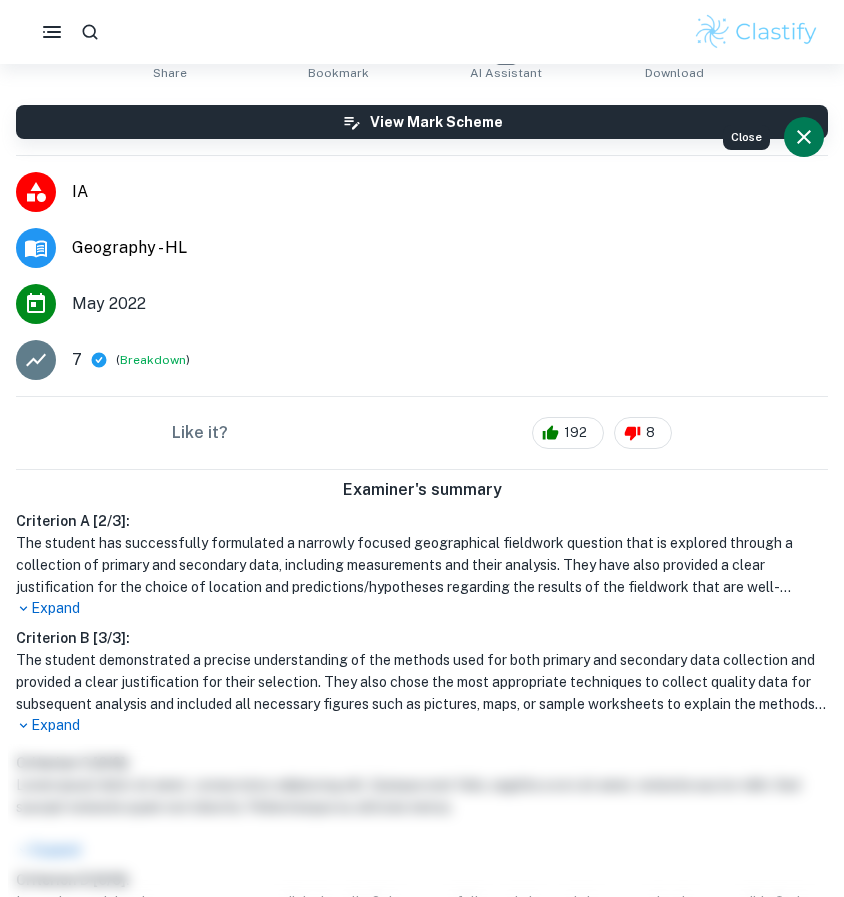 scroll, scrollTop: 0, scrollLeft: 0, axis: both 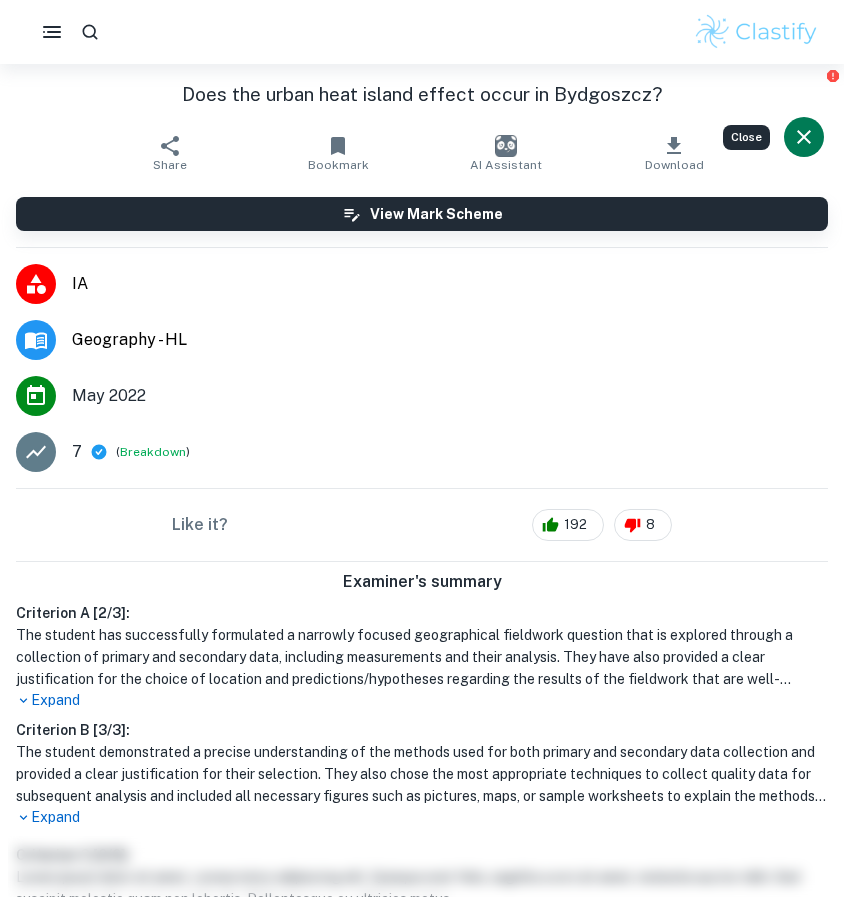 click 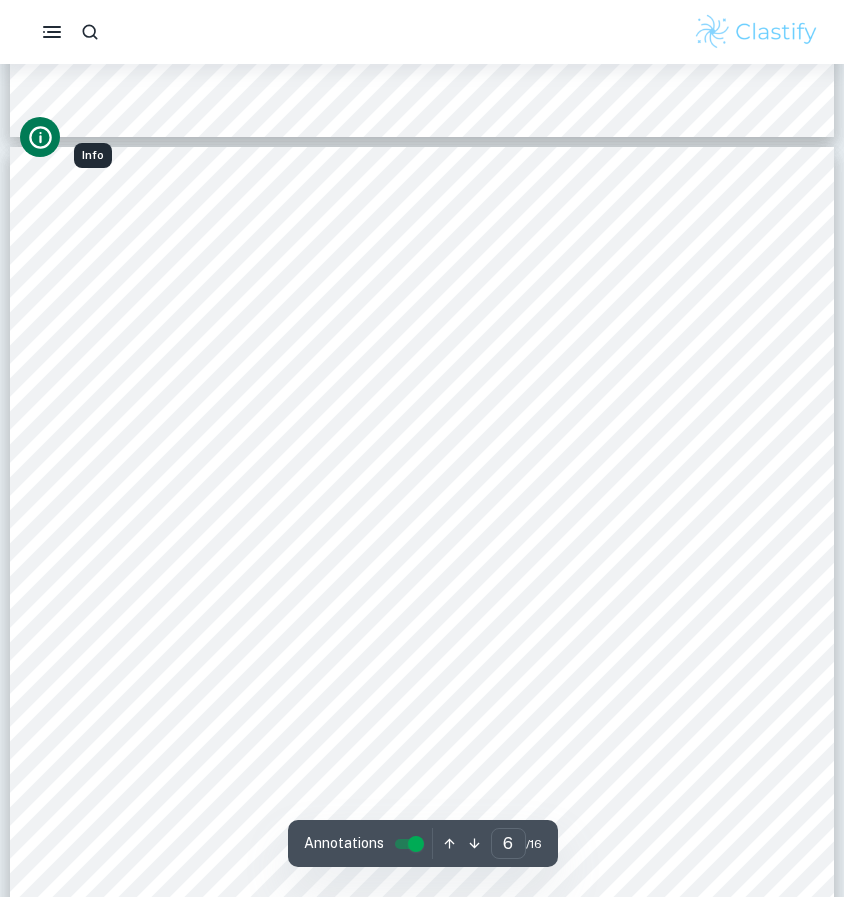 scroll, scrollTop: 5581, scrollLeft: 0, axis: vertical 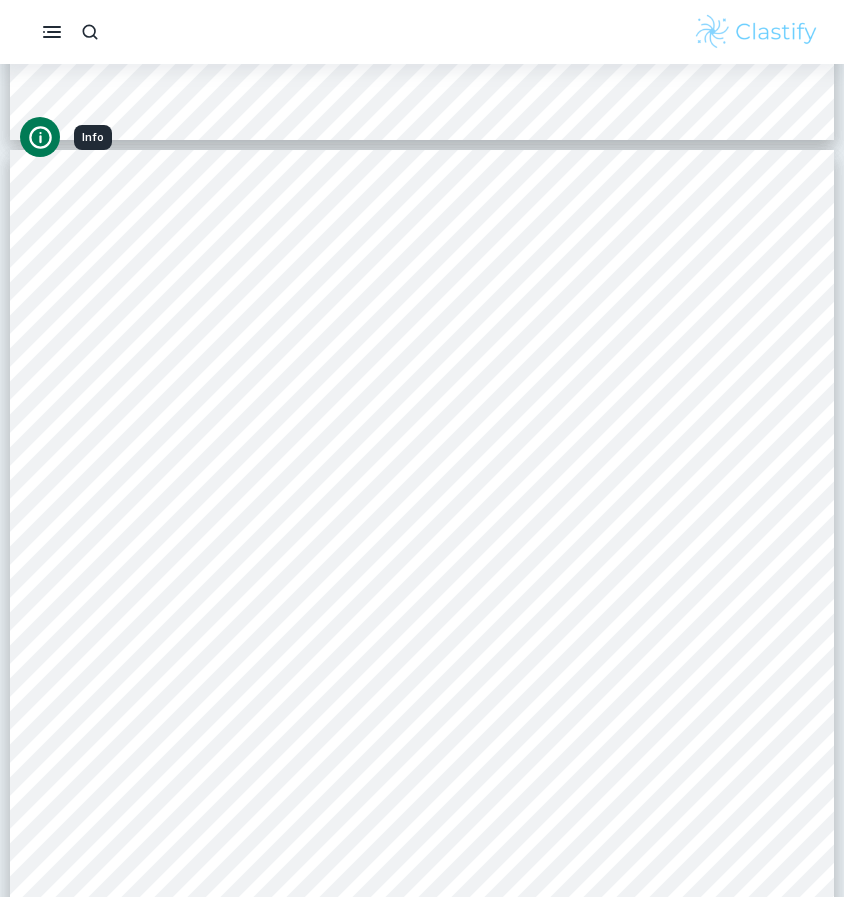 type on "2" 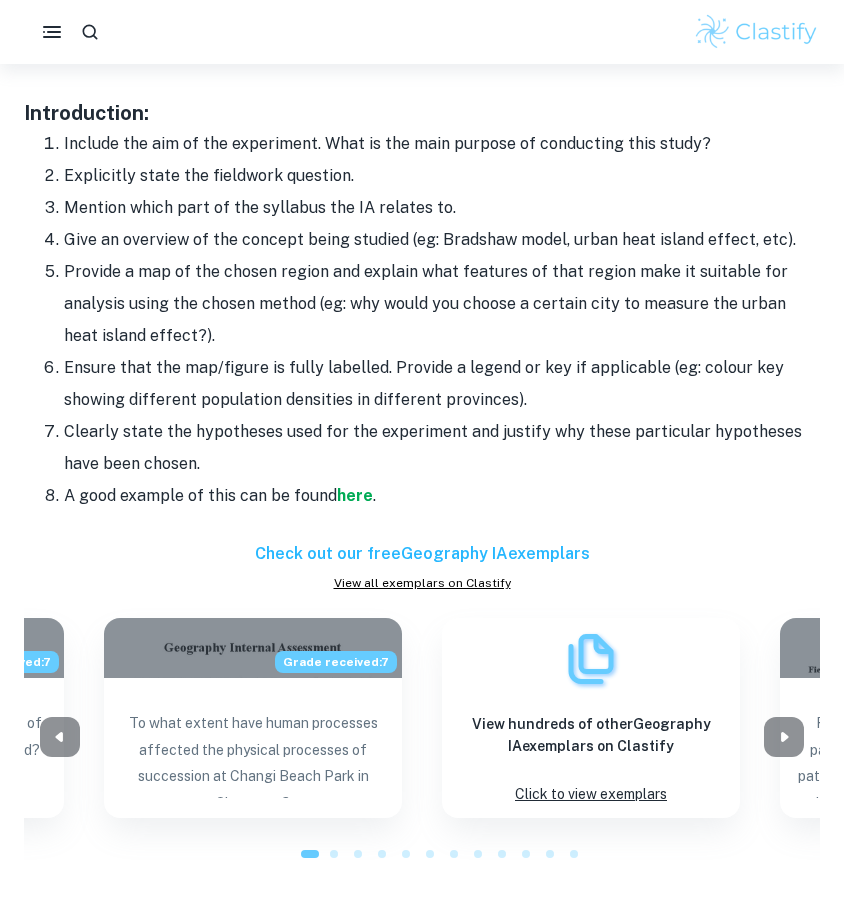 scroll, scrollTop: 1632, scrollLeft: 0, axis: vertical 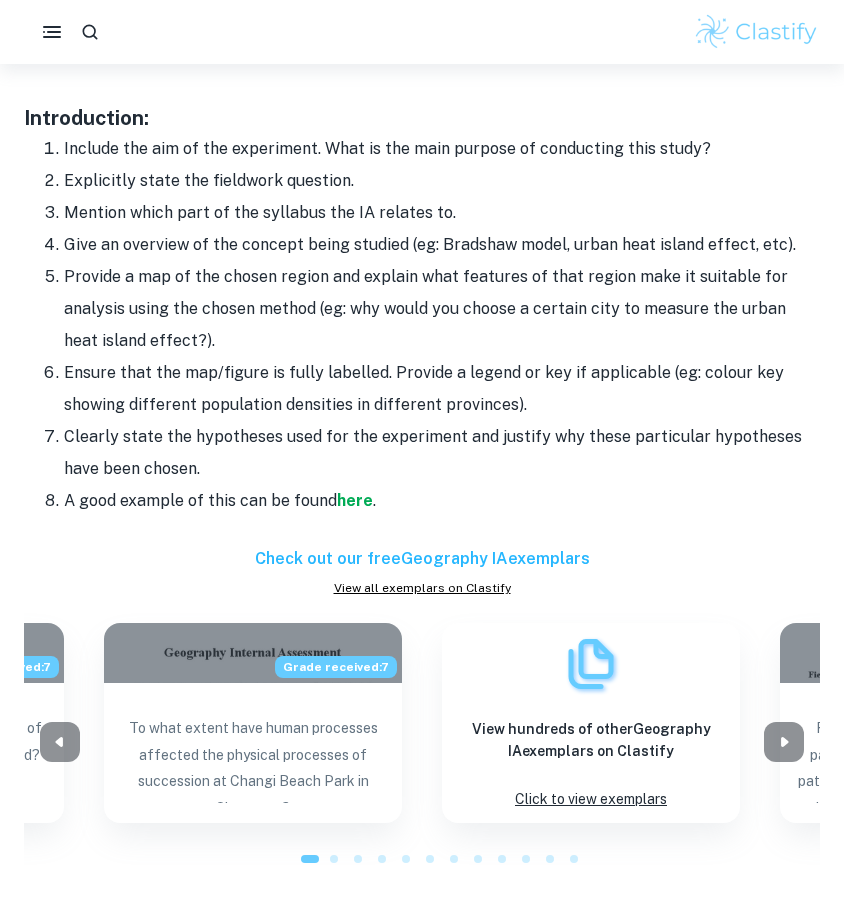 click on "Clearly state the hypotheses used for the experiment and justify why these particular hypotheses have been chosen." at bounding box center [442, 453] 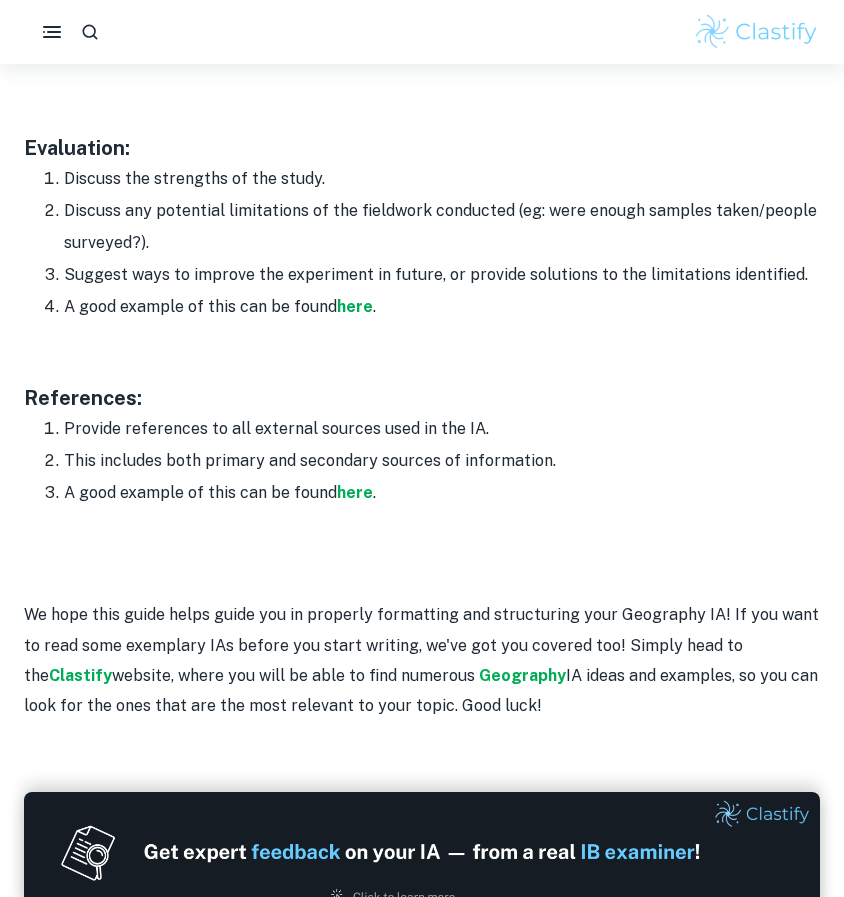 scroll, scrollTop: 3364, scrollLeft: 0, axis: vertical 